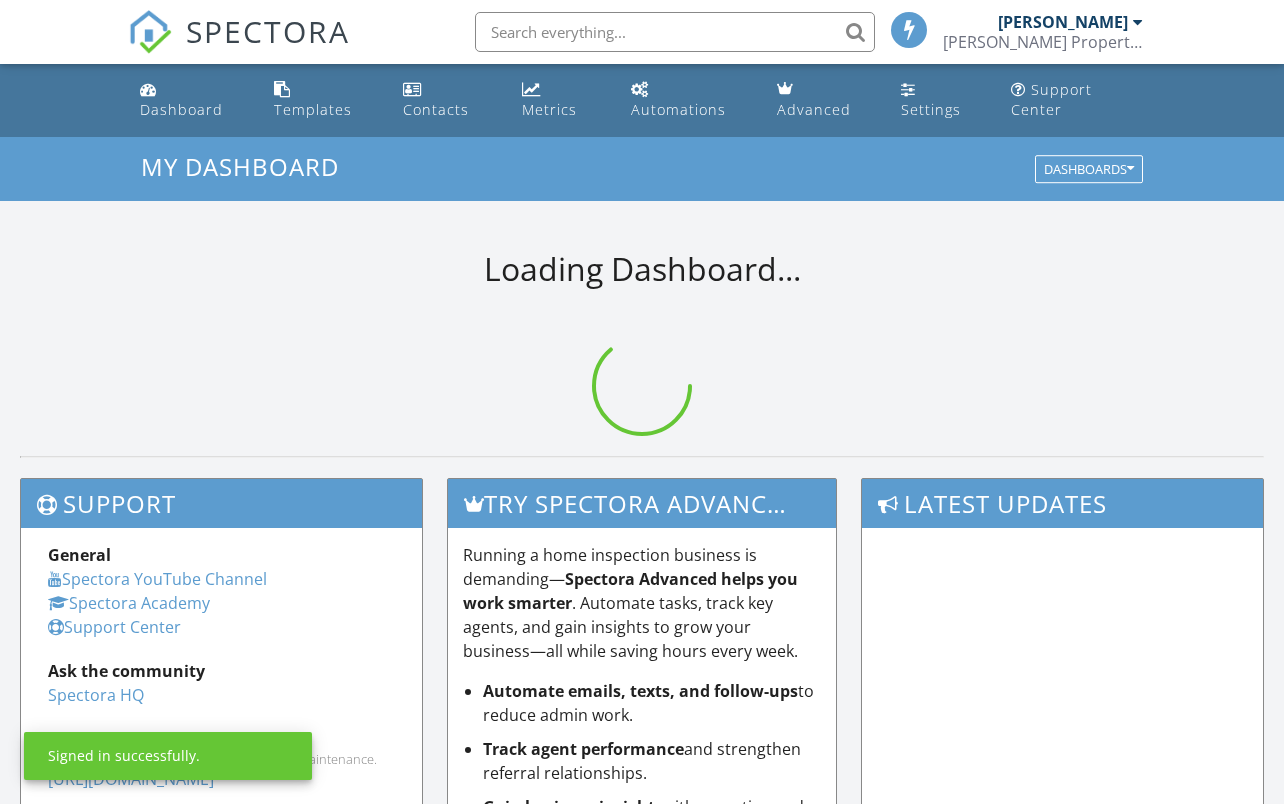 scroll, scrollTop: 0, scrollLeft: 0, axis: both 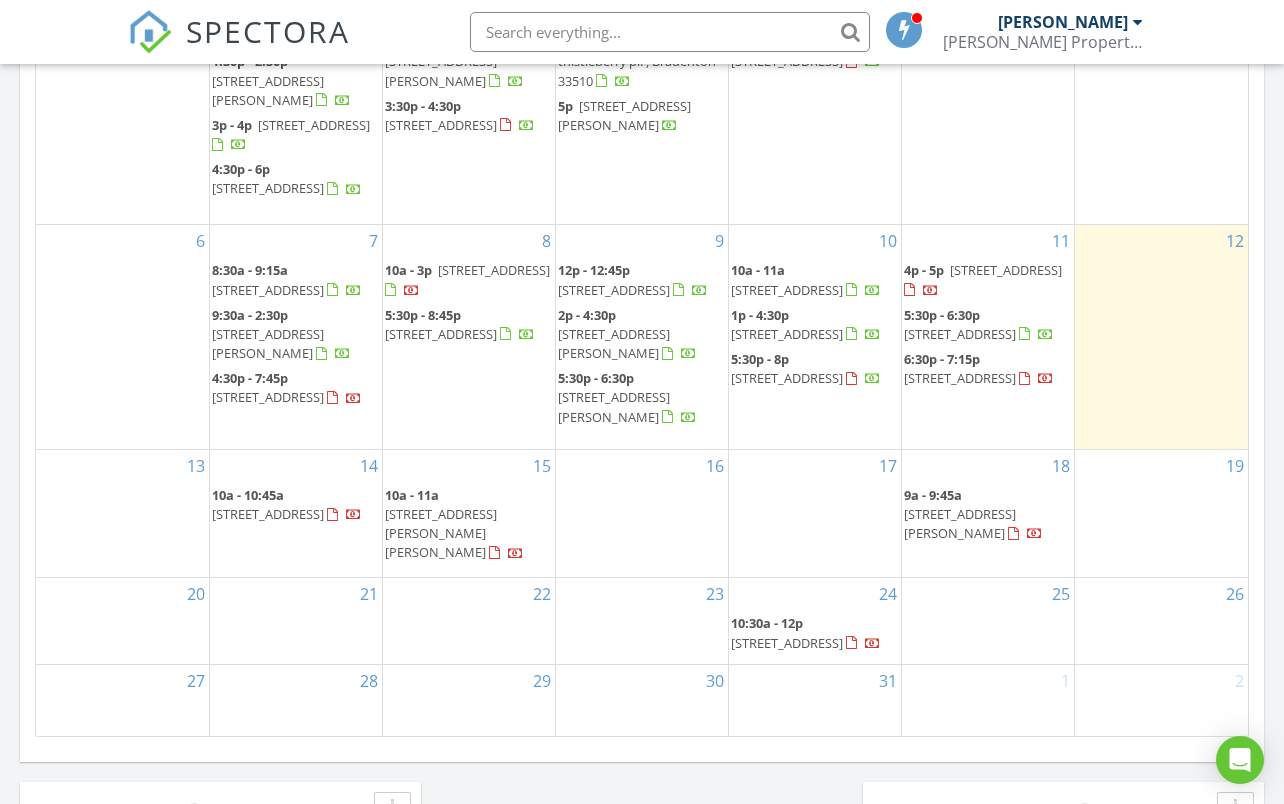 click on "2502 14th St W, Bradenton 34205" at bounding box center [960, 378] 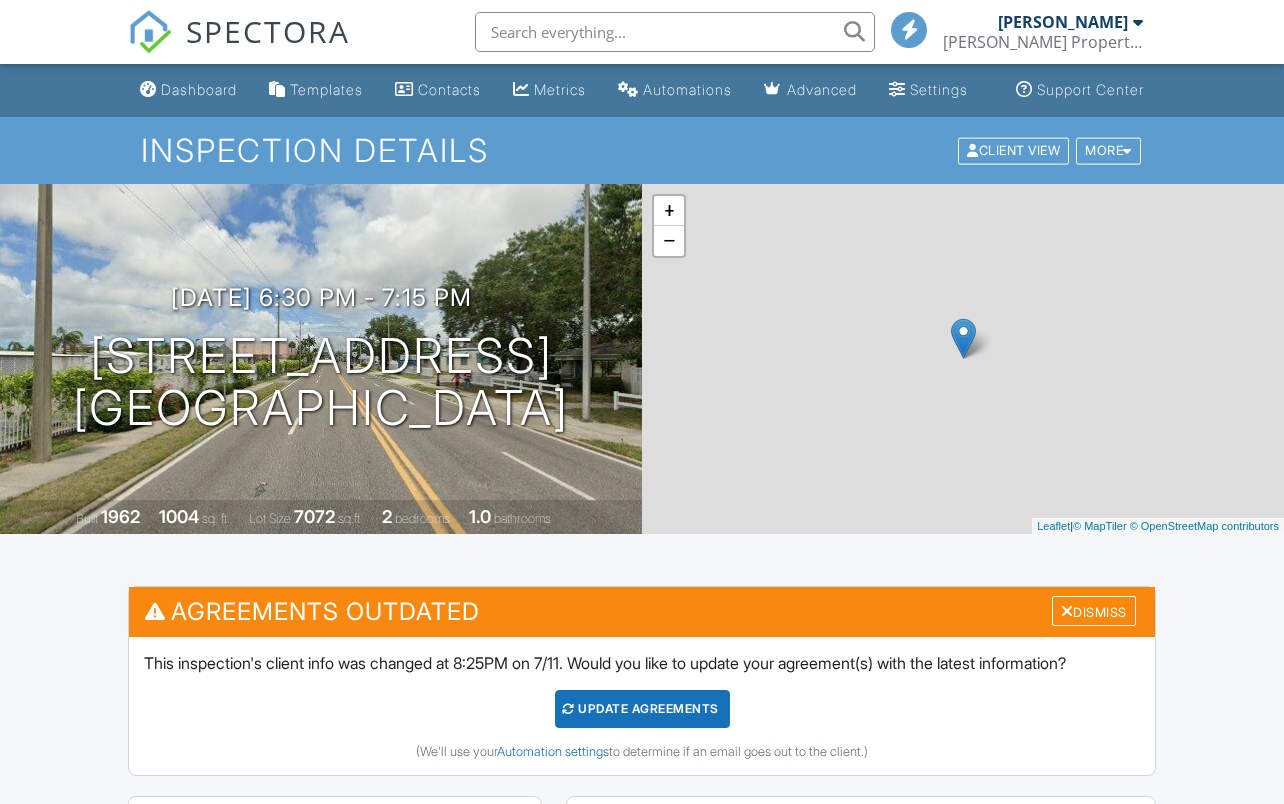 scroll, scrollTop: 0, scrollLeft: 0, axis: both 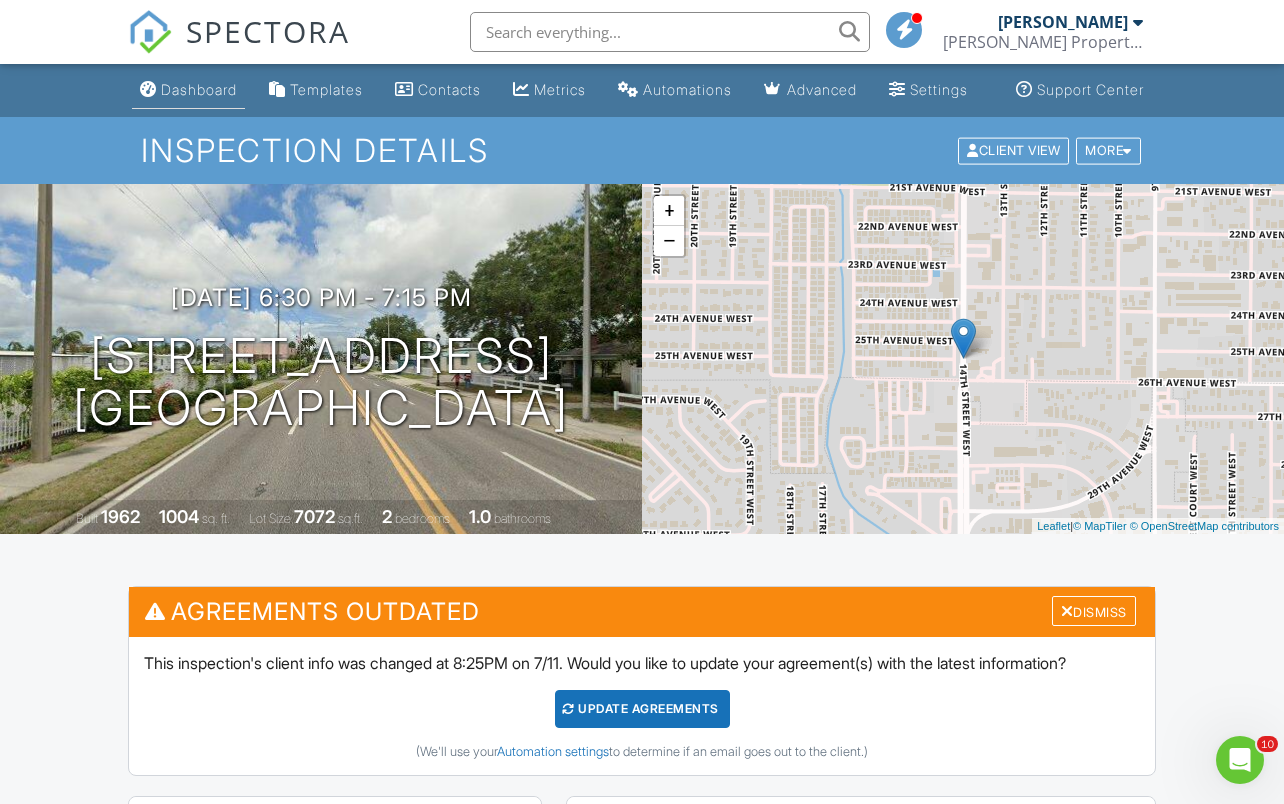 click on "Dashboard" at bounding box center [199, 89] 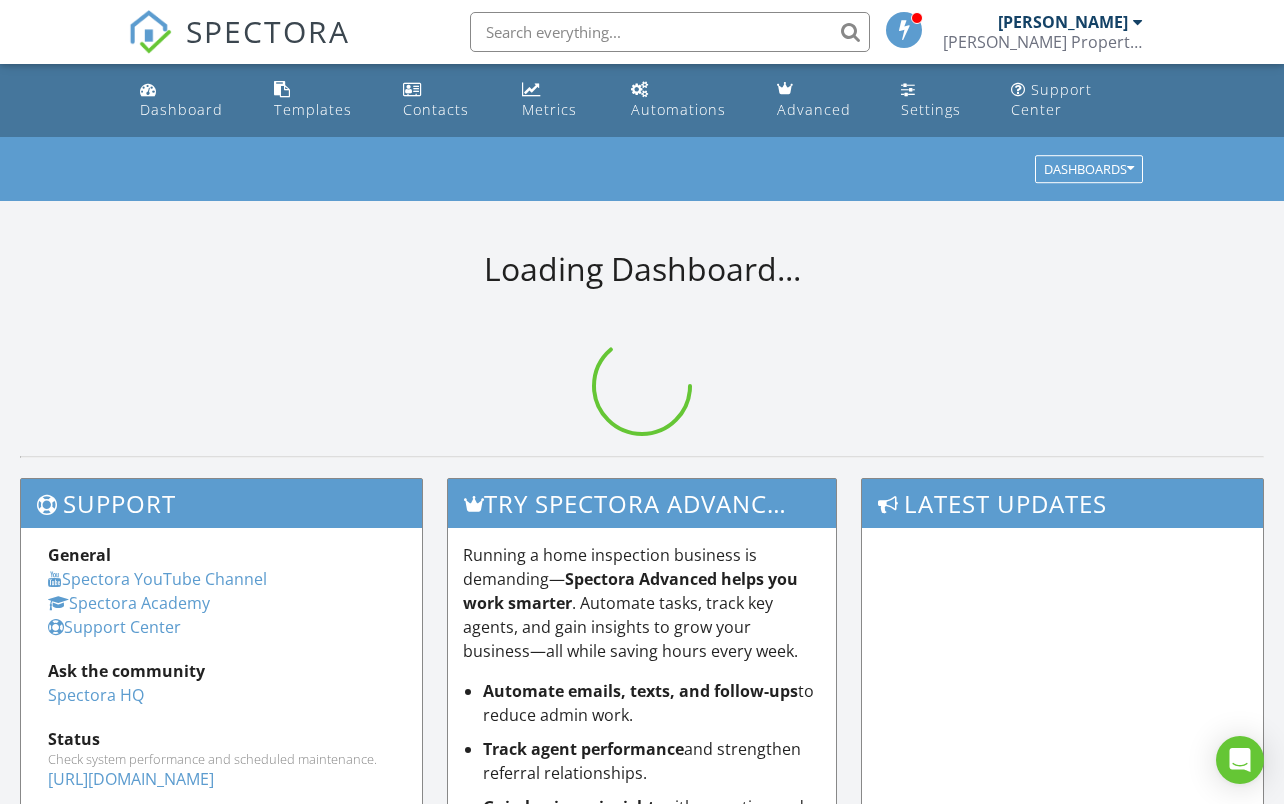 scroll, scrollTop: 0, scrollLeft: 0, axis: both 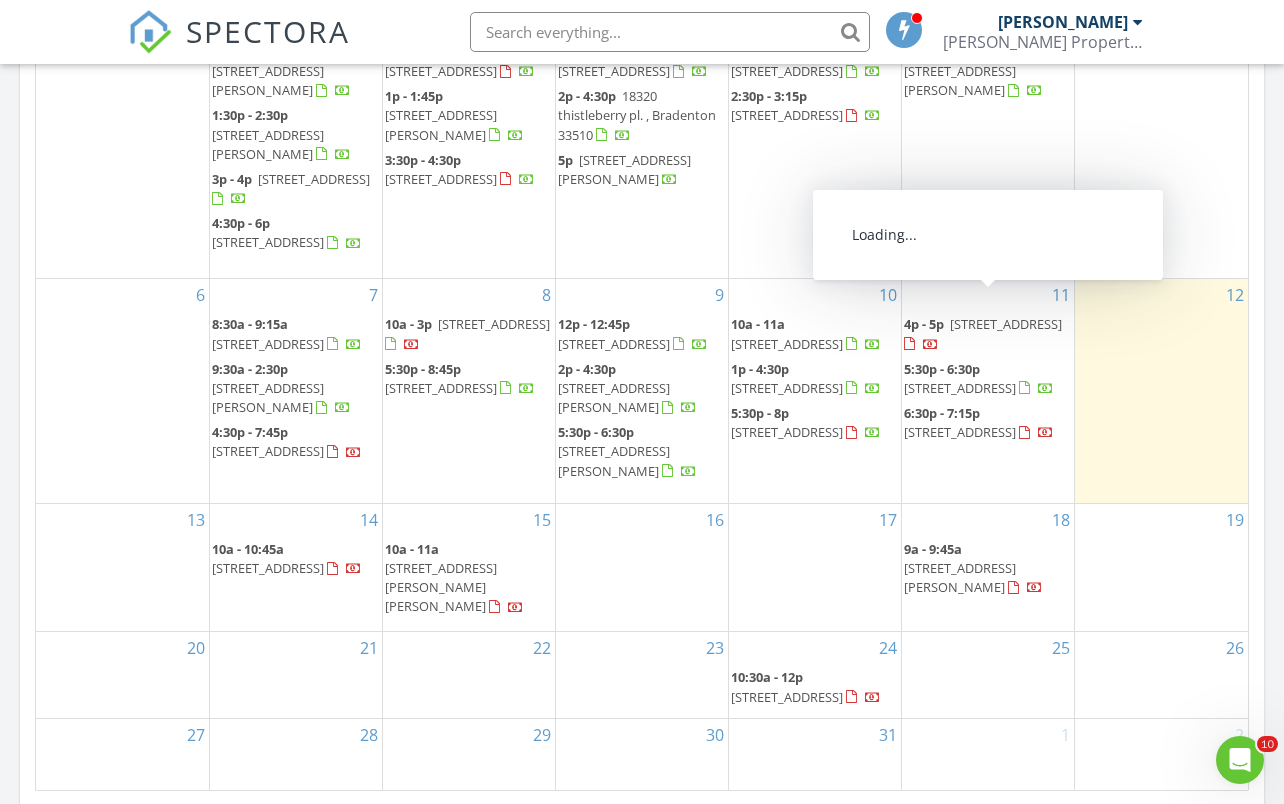 click on "609 Sportsman Park Dr, Seffner 33584" at bounding box center (1006, 324) 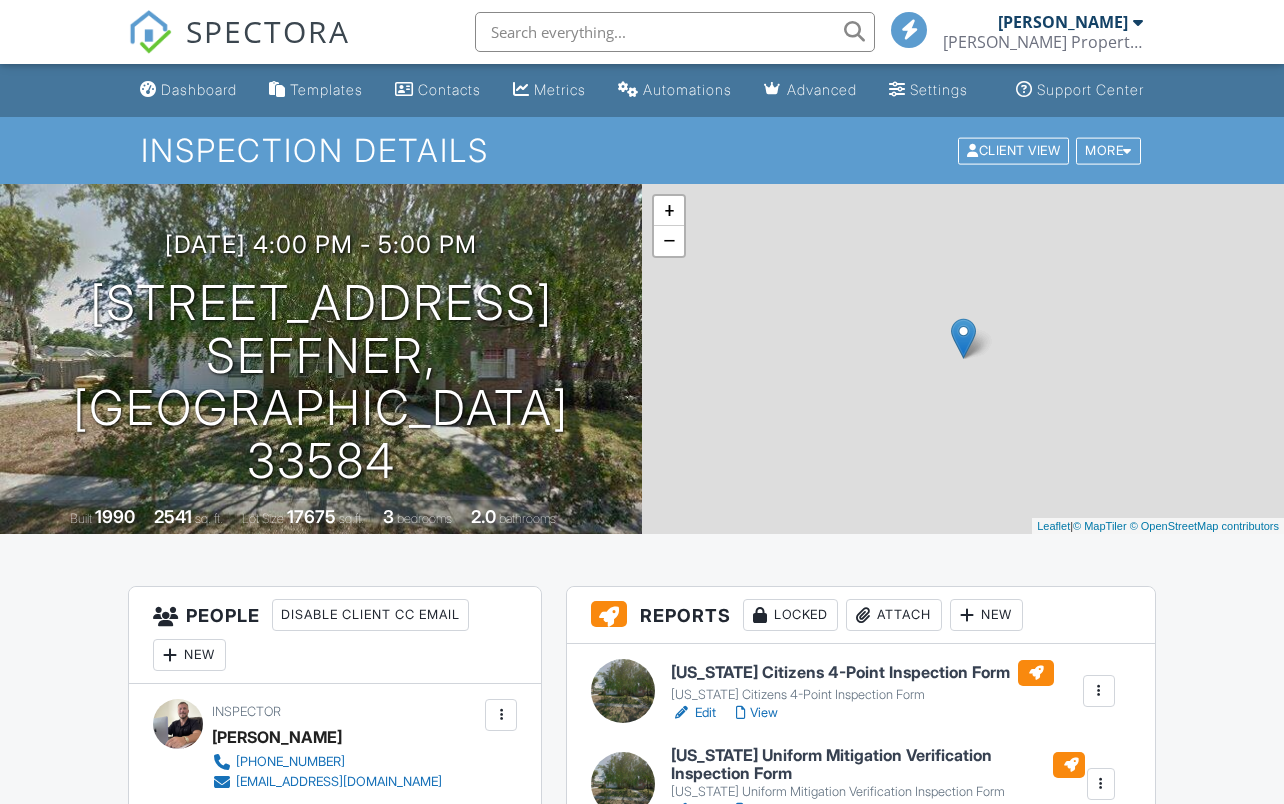 scroll, scrollTop: 0, scrollLeft: 0, axis: both 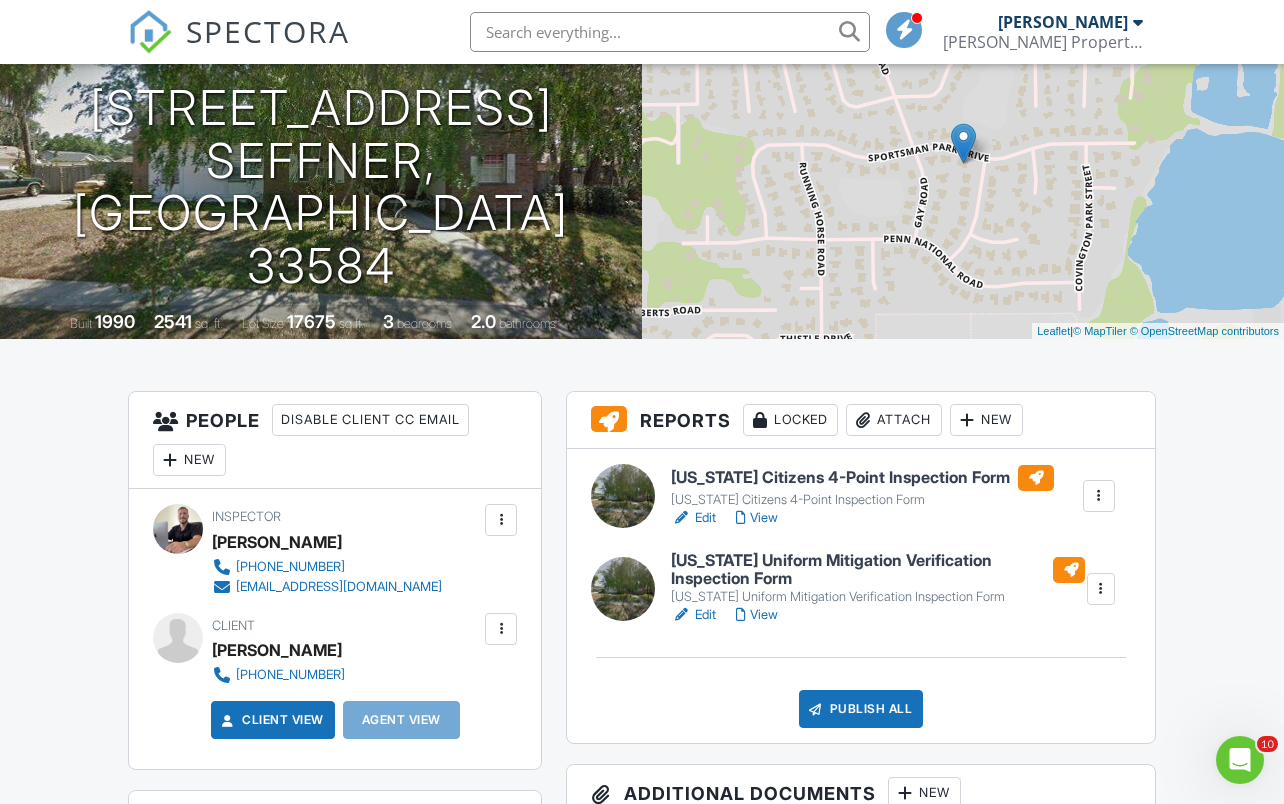 click on "Edit" at bounding box center [693, 615] 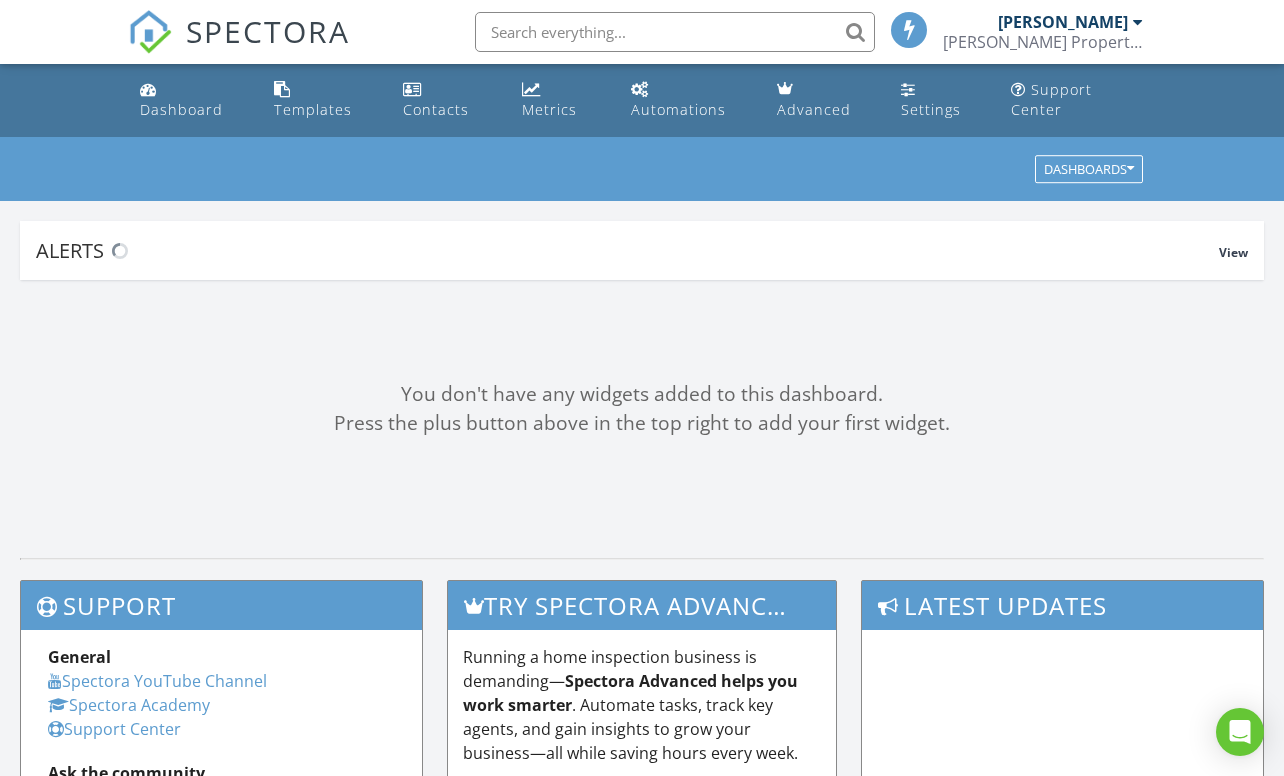 scroll, scrollTop: 0, scrollLeft: 0, axis: both 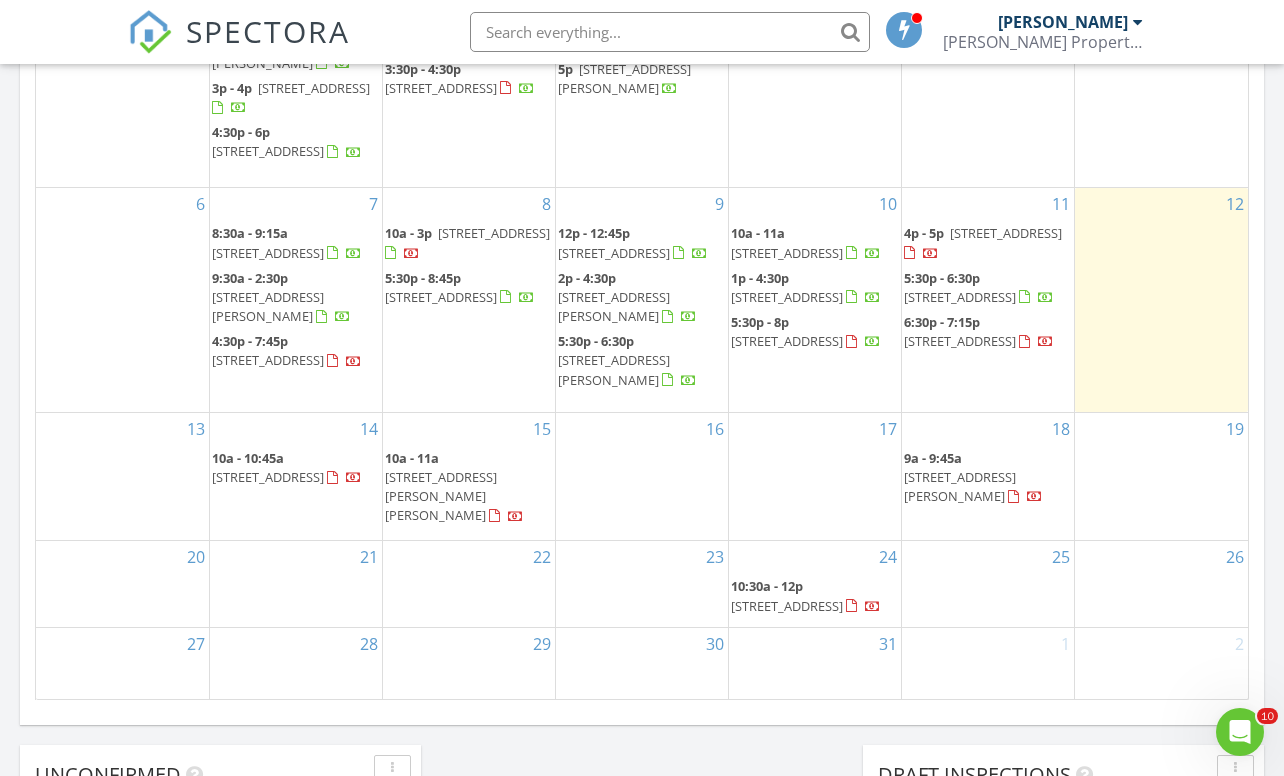 click on "609 Sportsman Park Dr, Seffner 33584" at bounding box center [1006, 233] 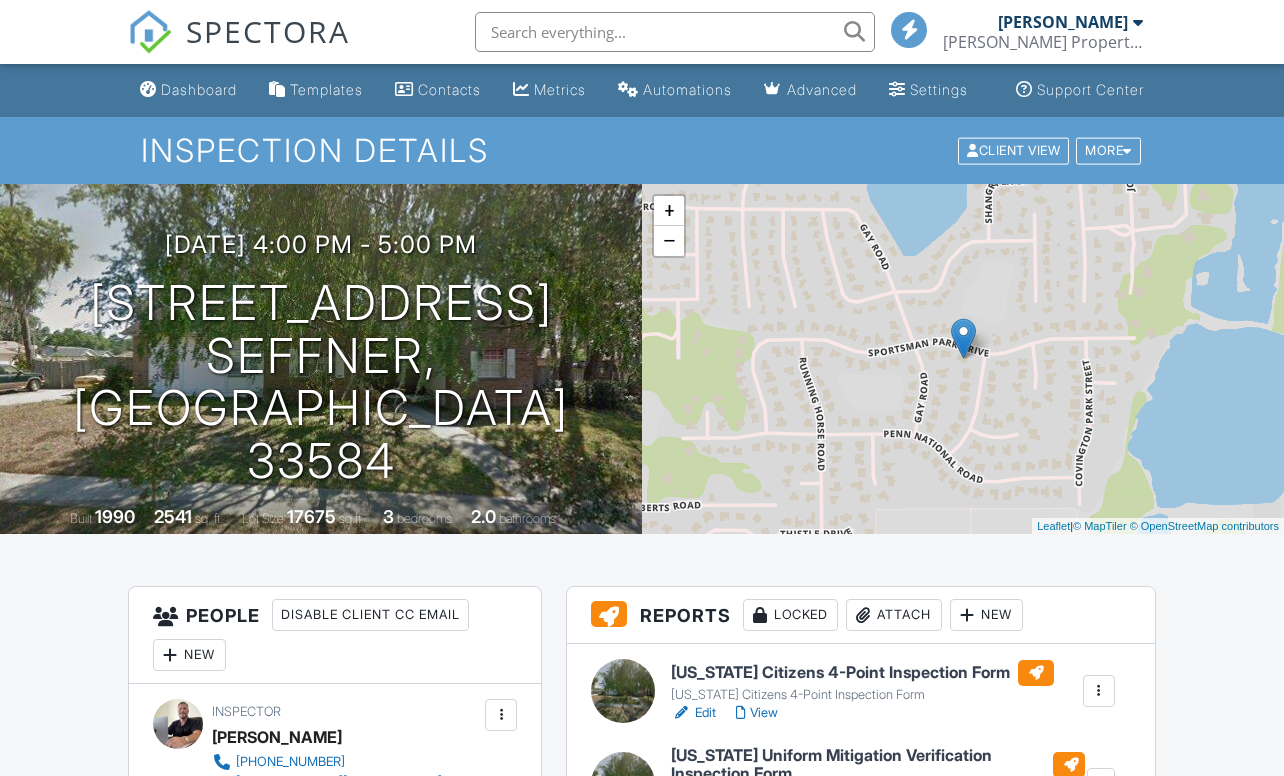 scroll, scrollTop: 0, scrollLeft: 0, axis: both 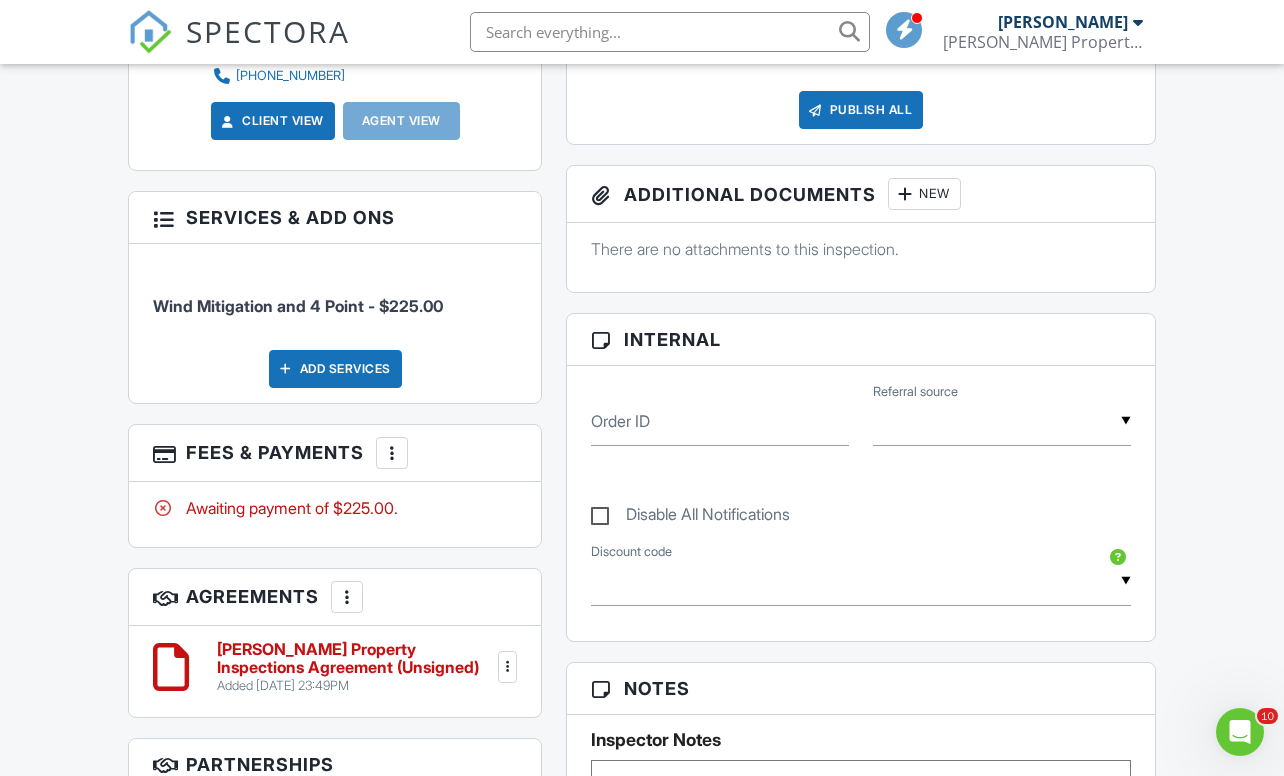 click at bounding box center [392, 453] 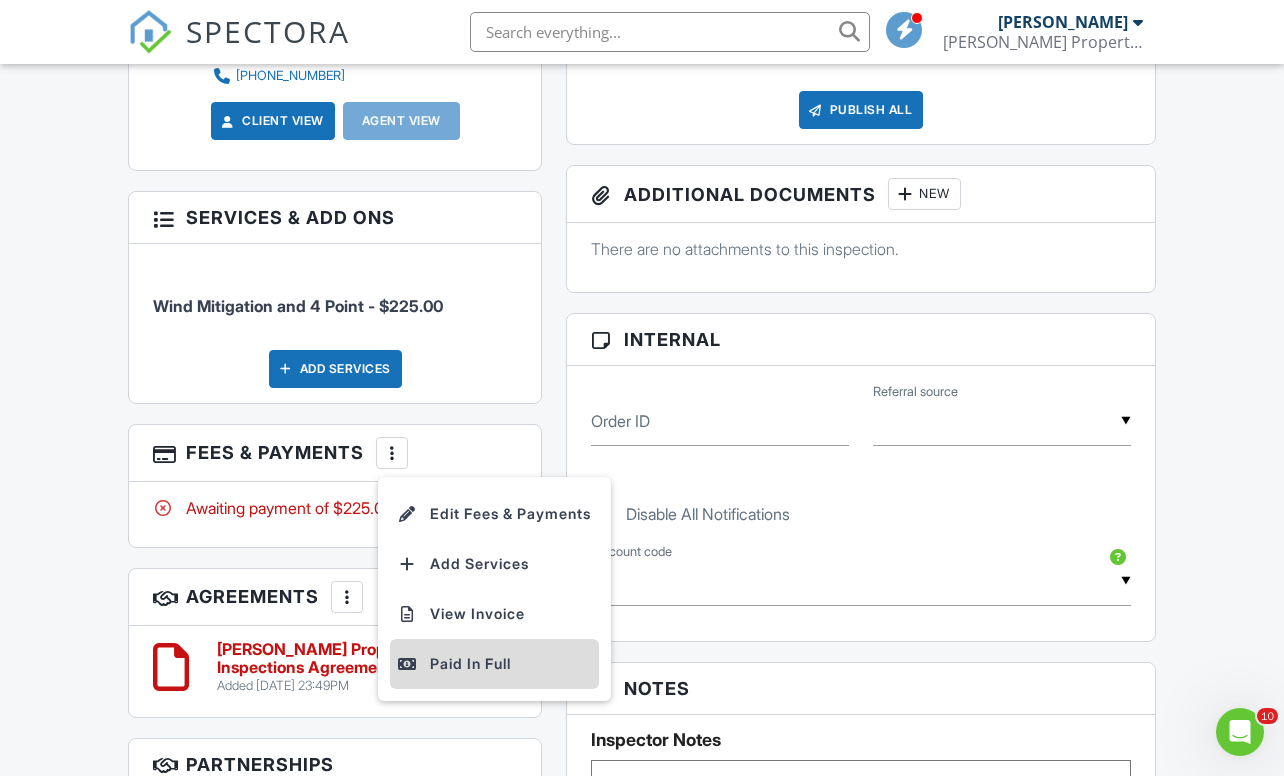 click on "Paid In Full" at bounding box center [494, 664] 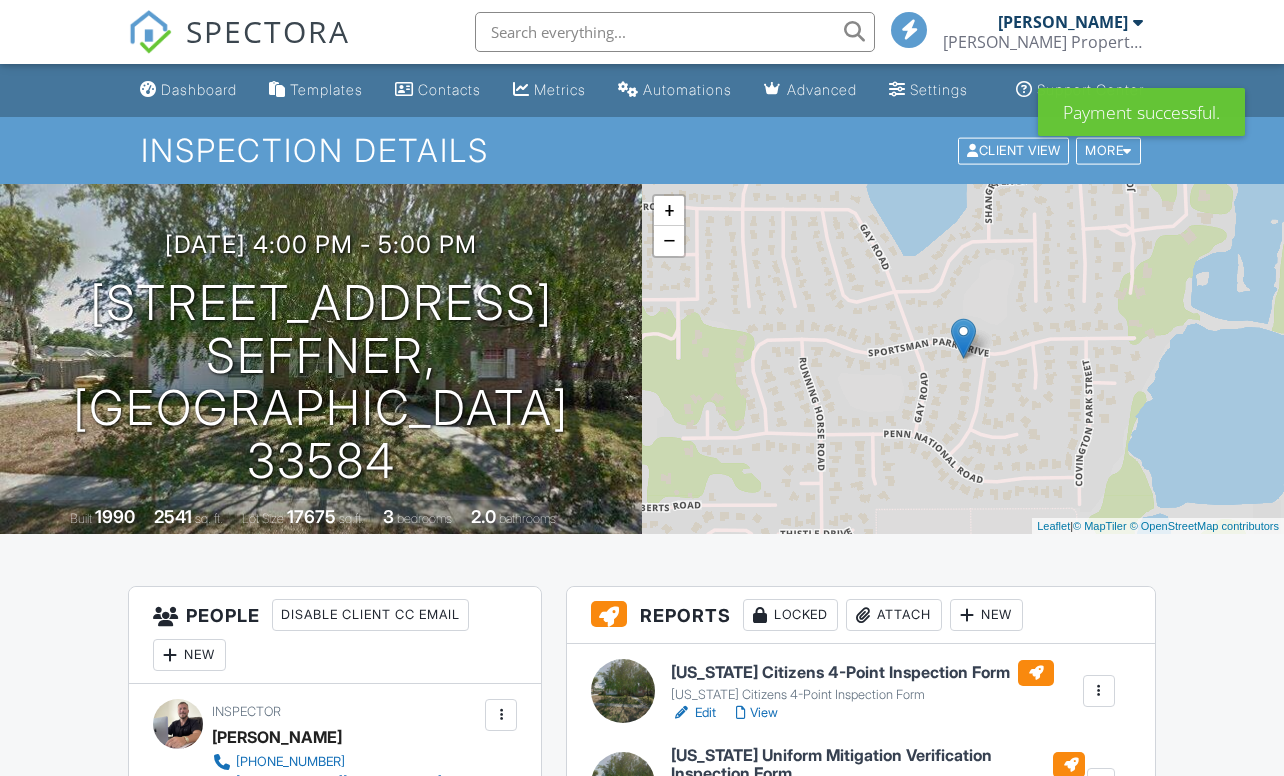 scroll, scrollTop: 0, scrollLeft: 0, axis: both 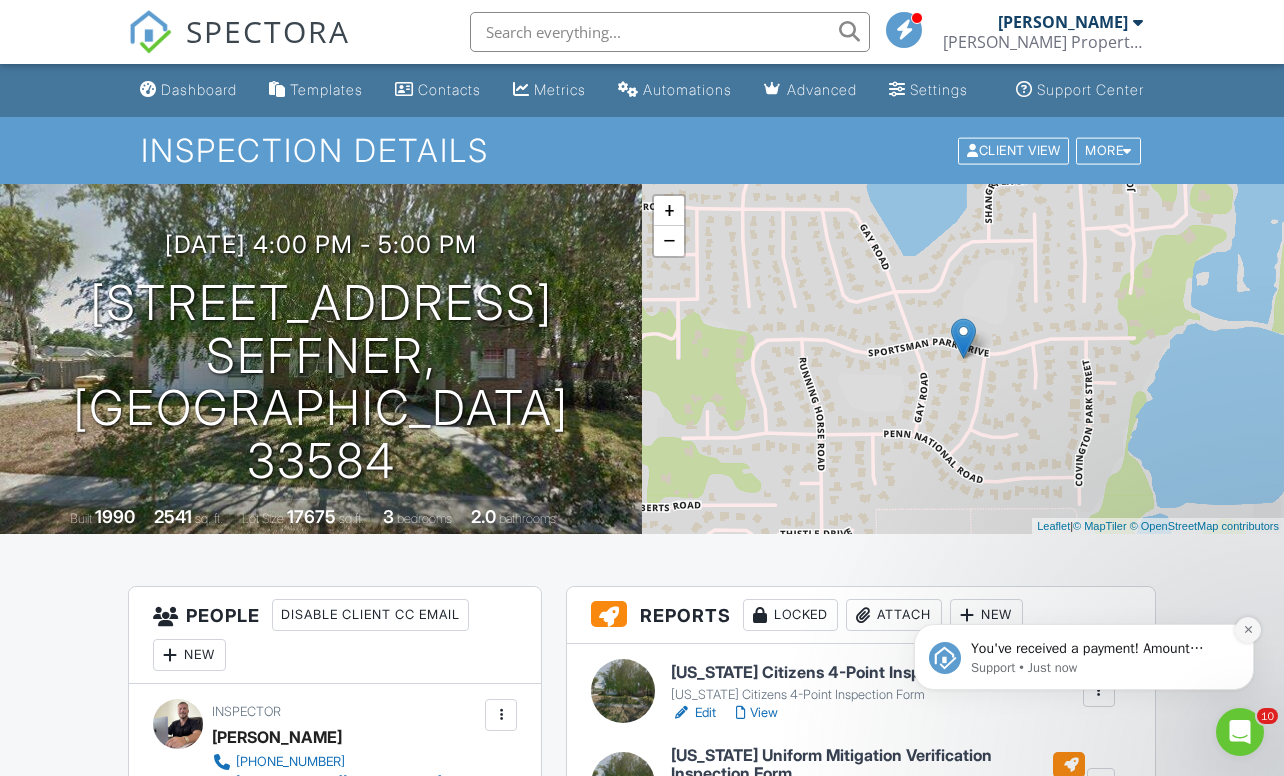 click 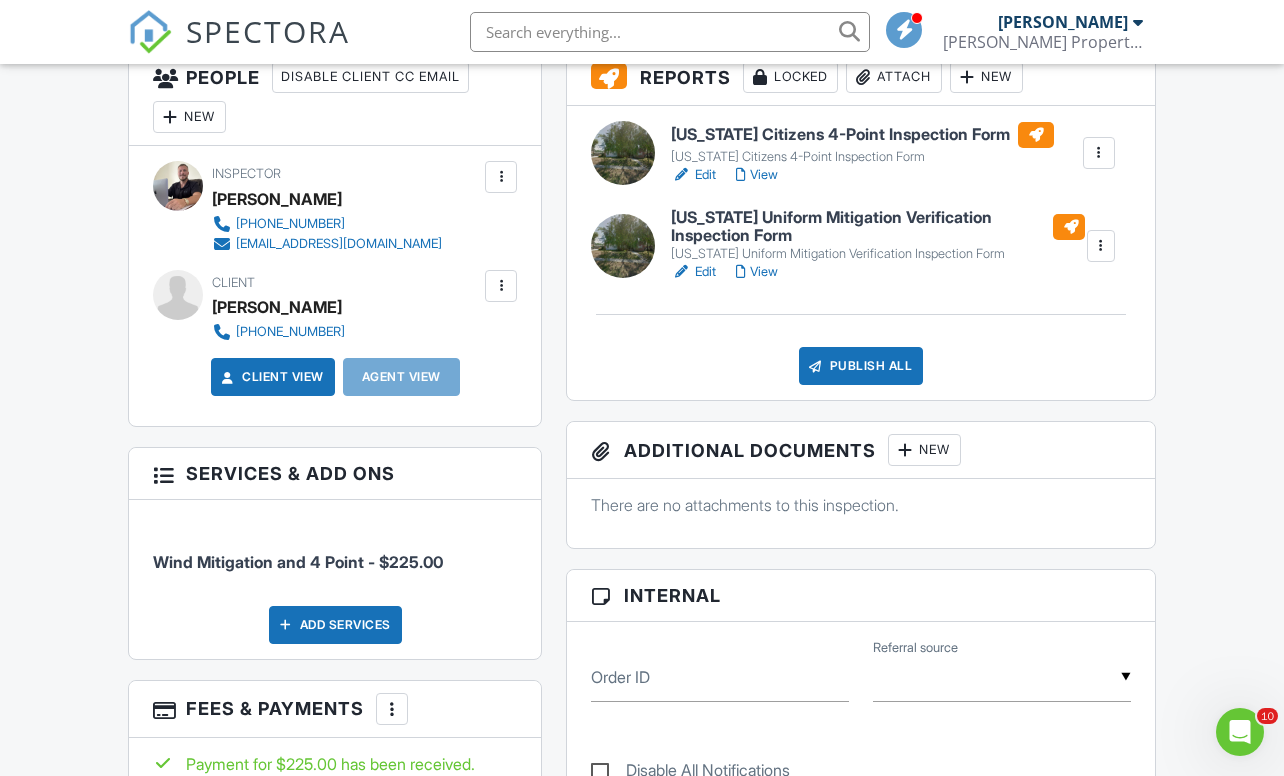 scroll, scrollTop: 536, scrollLeft: 0, axis: vertical 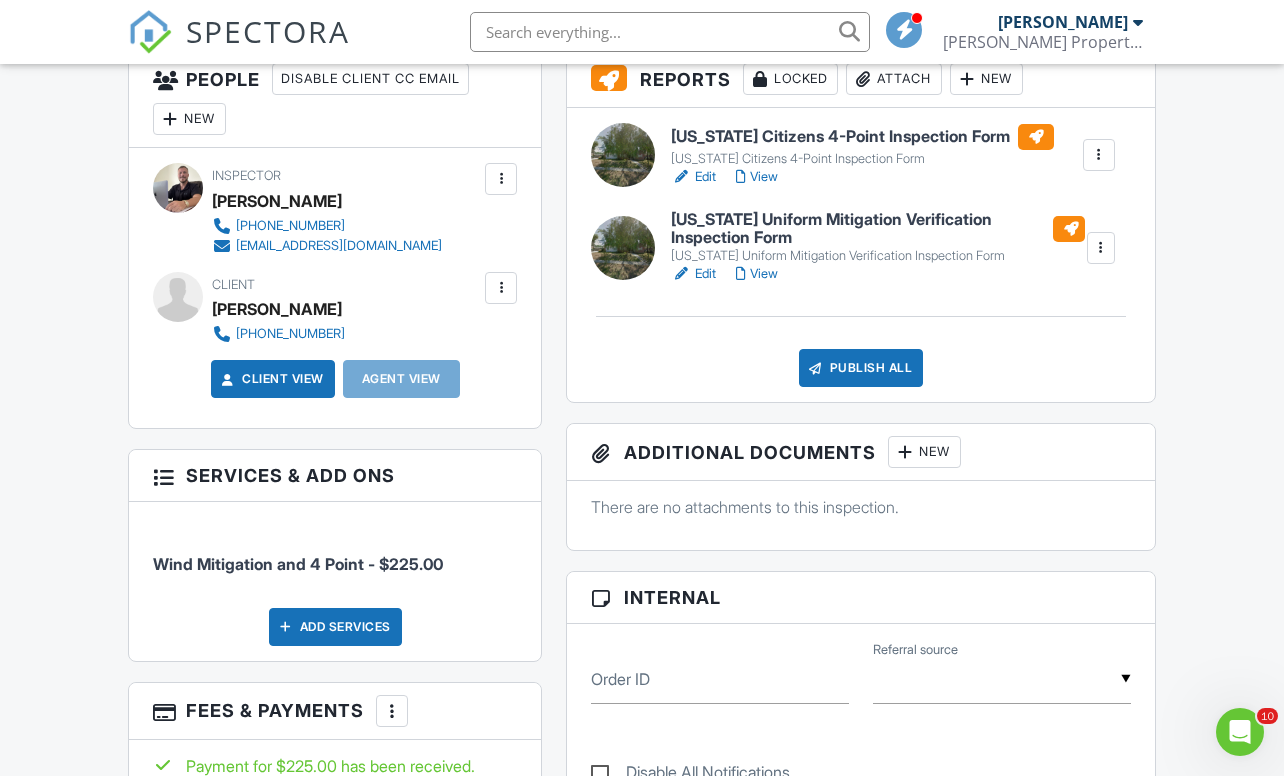 click on "Edit" at bounding box center (693, 177) 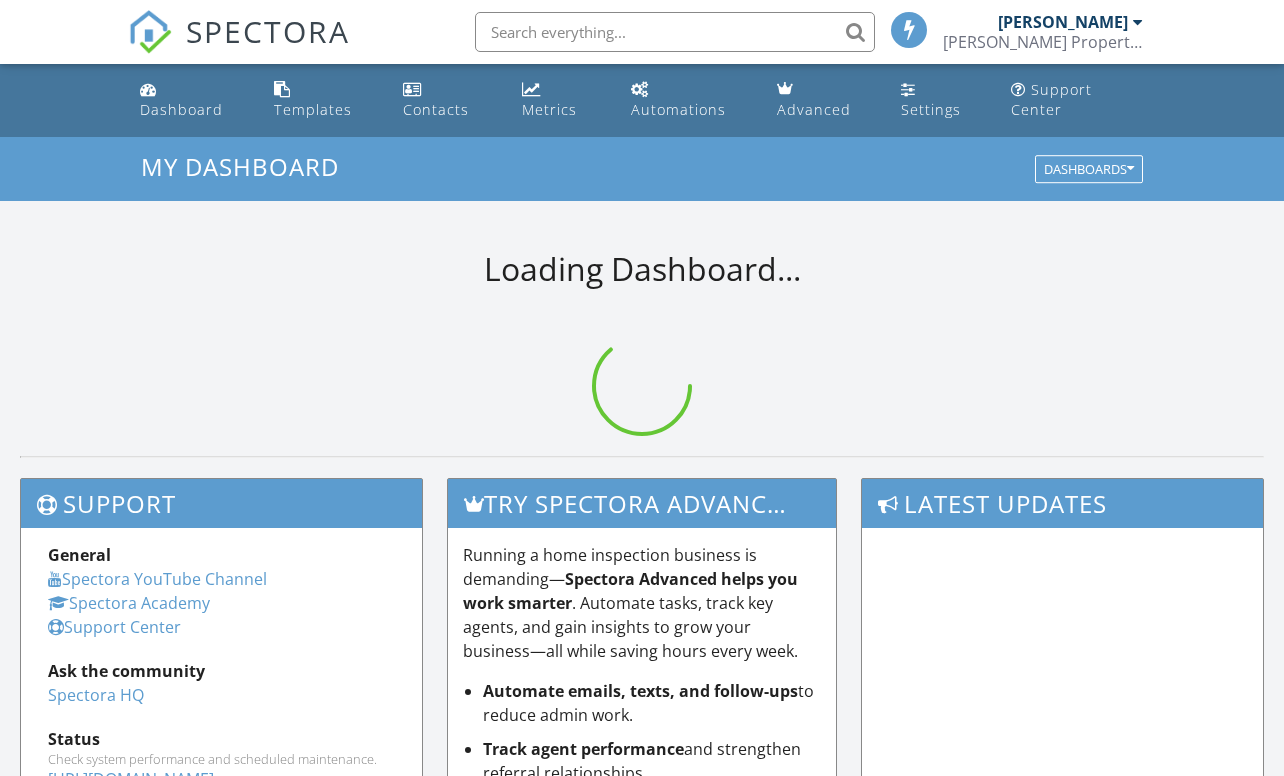 scroll, scrollTop: 0, scrollLeft: 0, axis: both 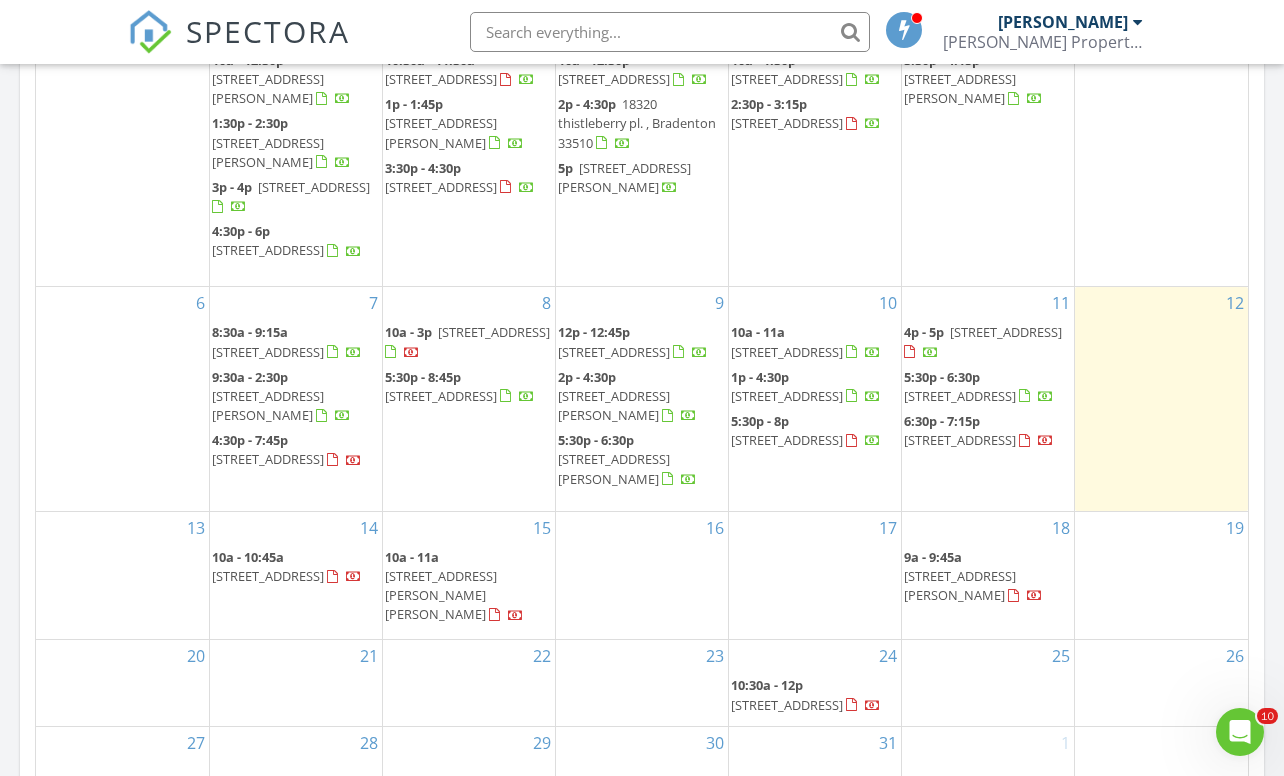 click on "5656 25th St Cir E, Bradenton 34203" at bounding box center [960, 396] 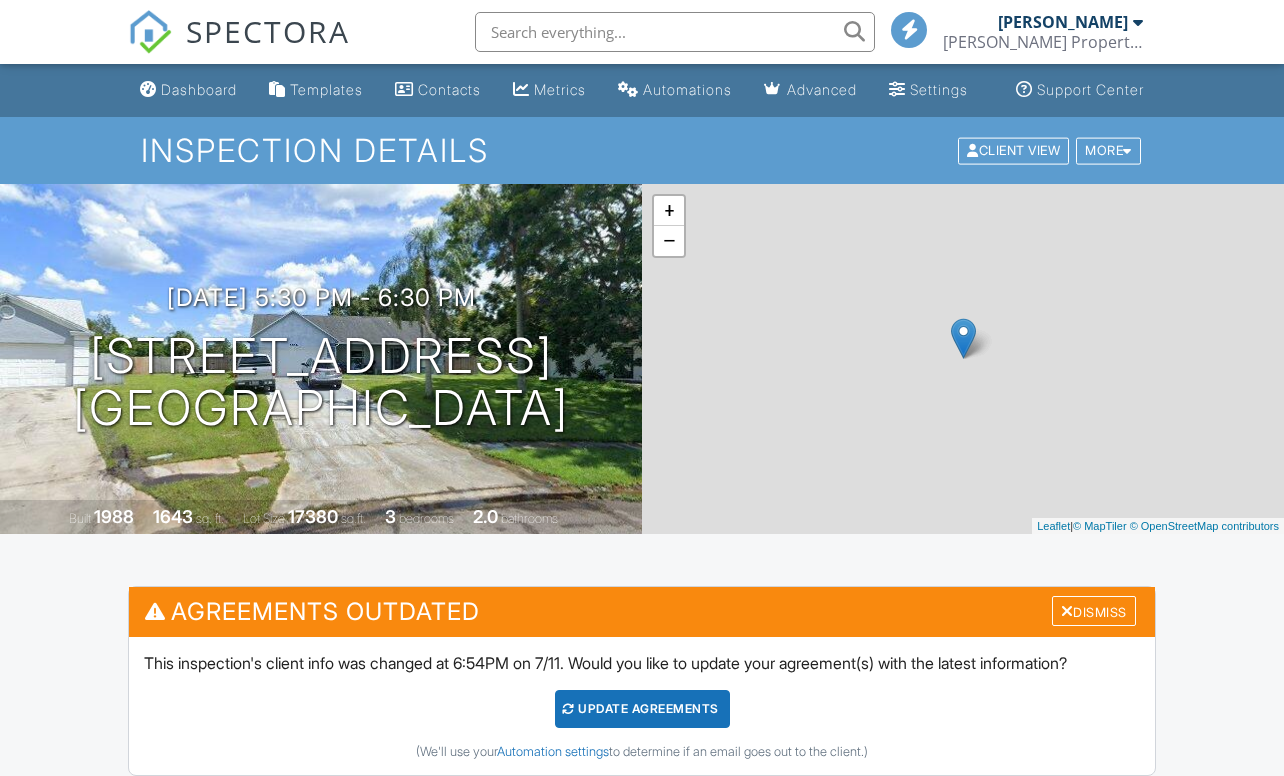 scroll, scrollTop: 0, scrollLeft: 0, axis: both 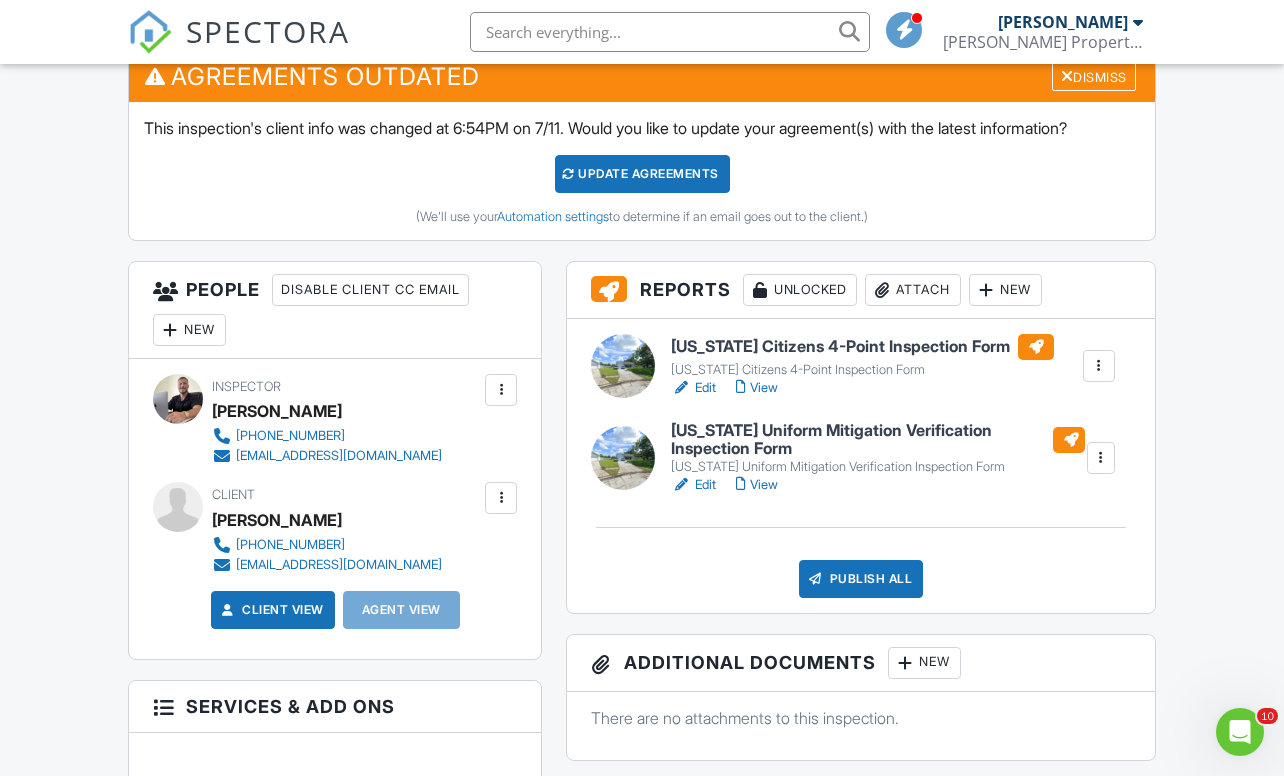 click on "Edit" at bounding box center [693, 388] 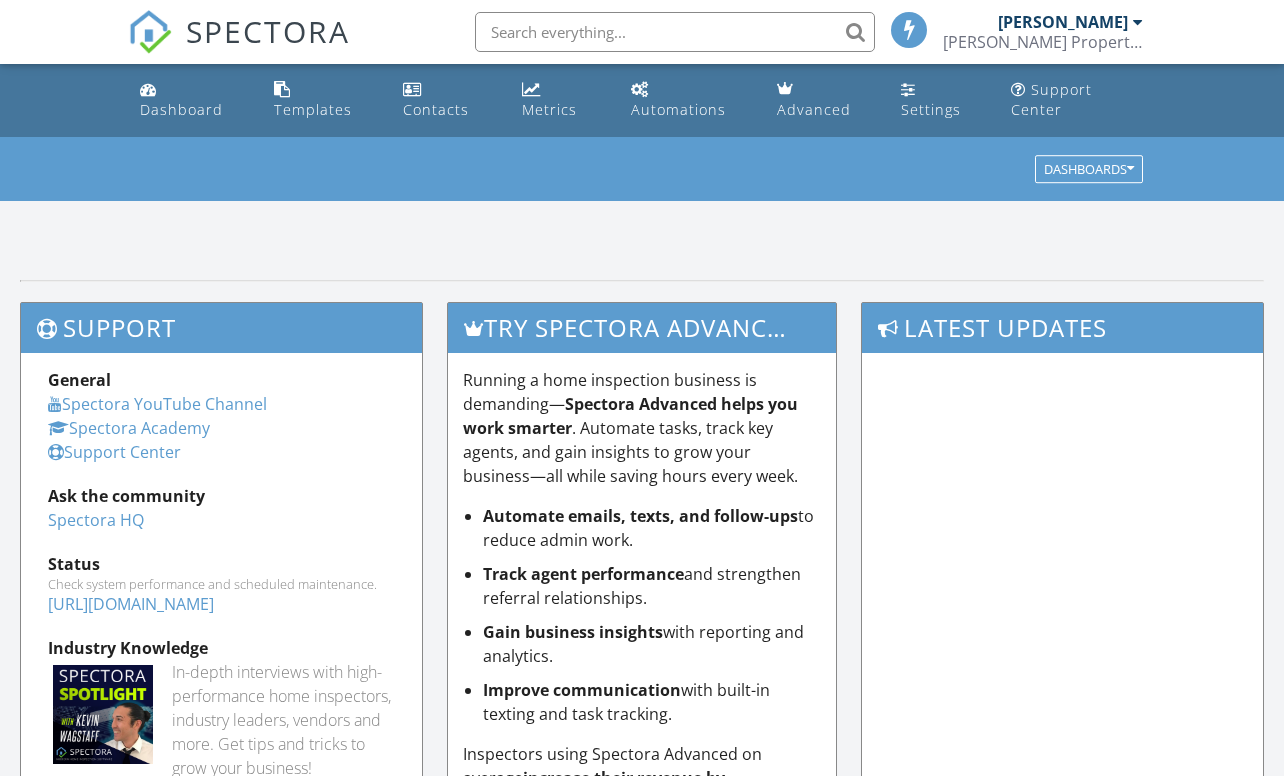 scroll, scrollTop: 0, scrollLeft: 0, axis: both 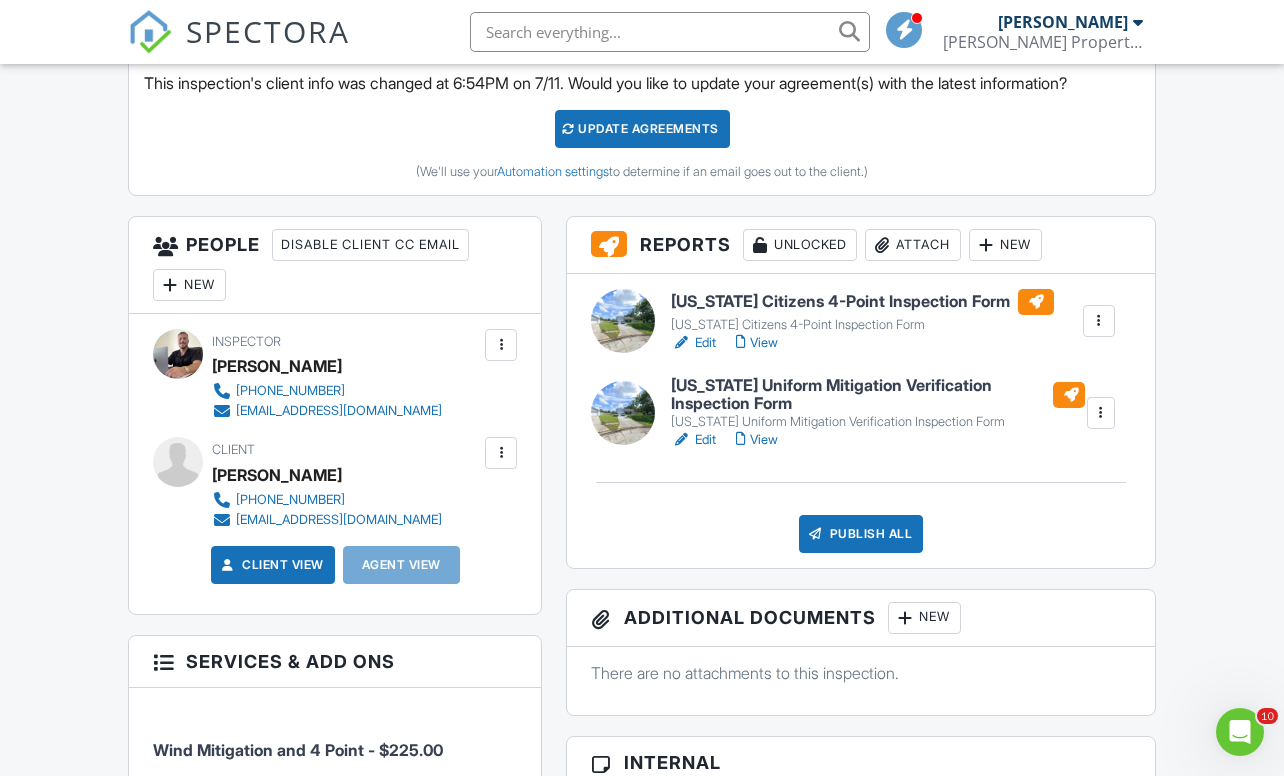 click on "Edit" at bounding box center (693, 440) 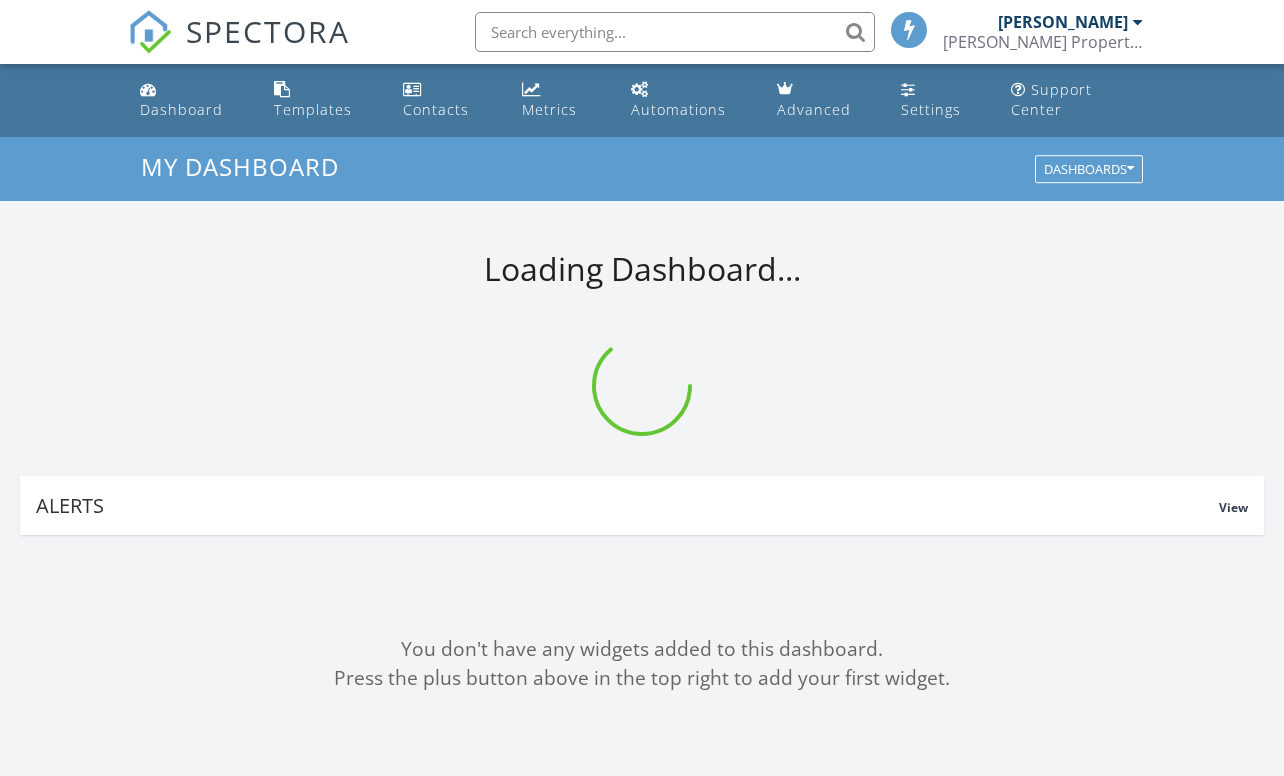 scroll, scrollTop: 0, scrollLeft: 0, axis: both 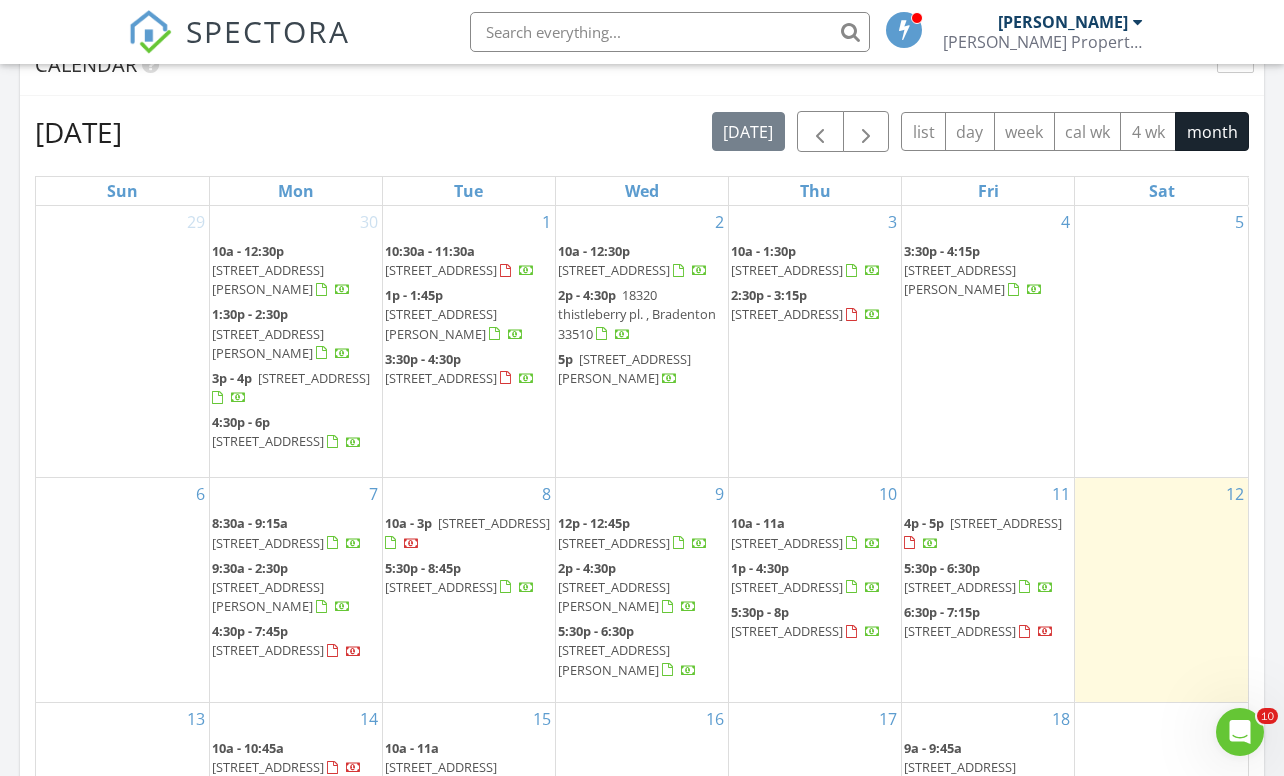 click on "5656 25th St Cir E, Bradenton 34203" at bounding box center (960, 587) 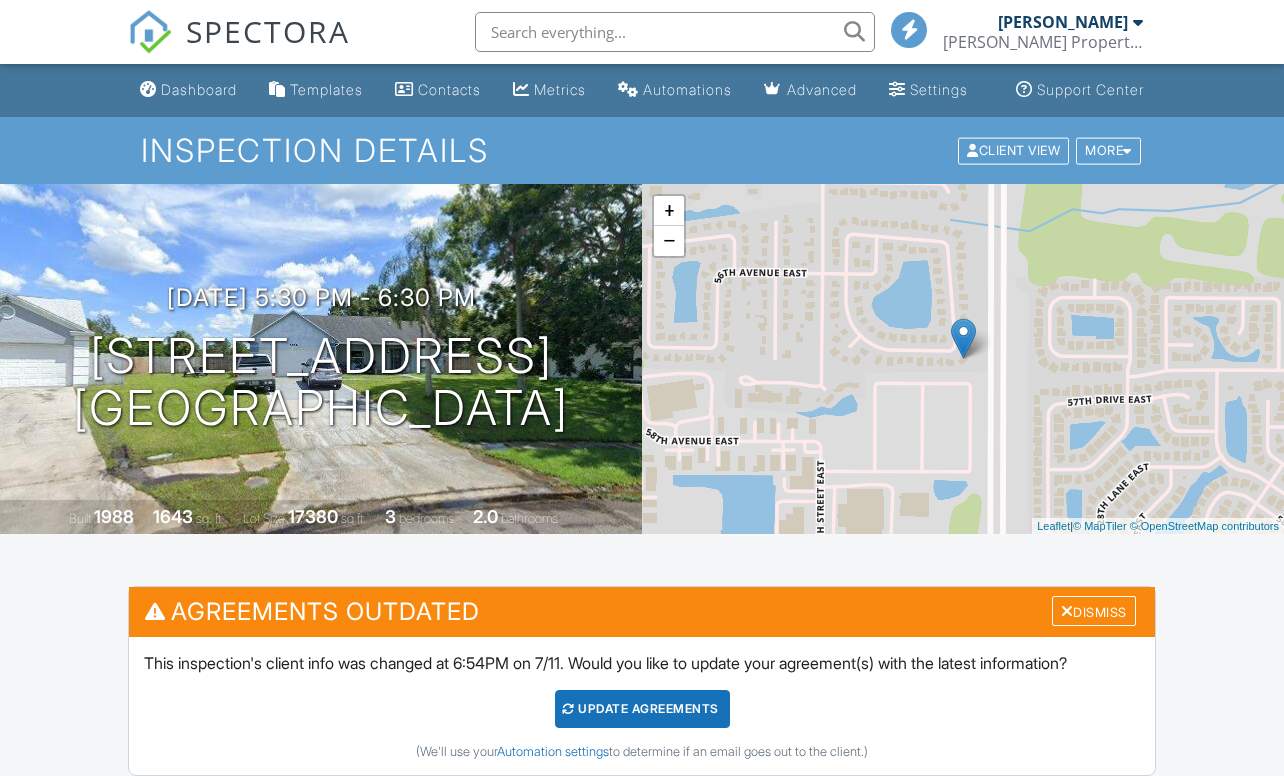 scroll, scrollTop: 0, scrollLeft: 0, axis: both 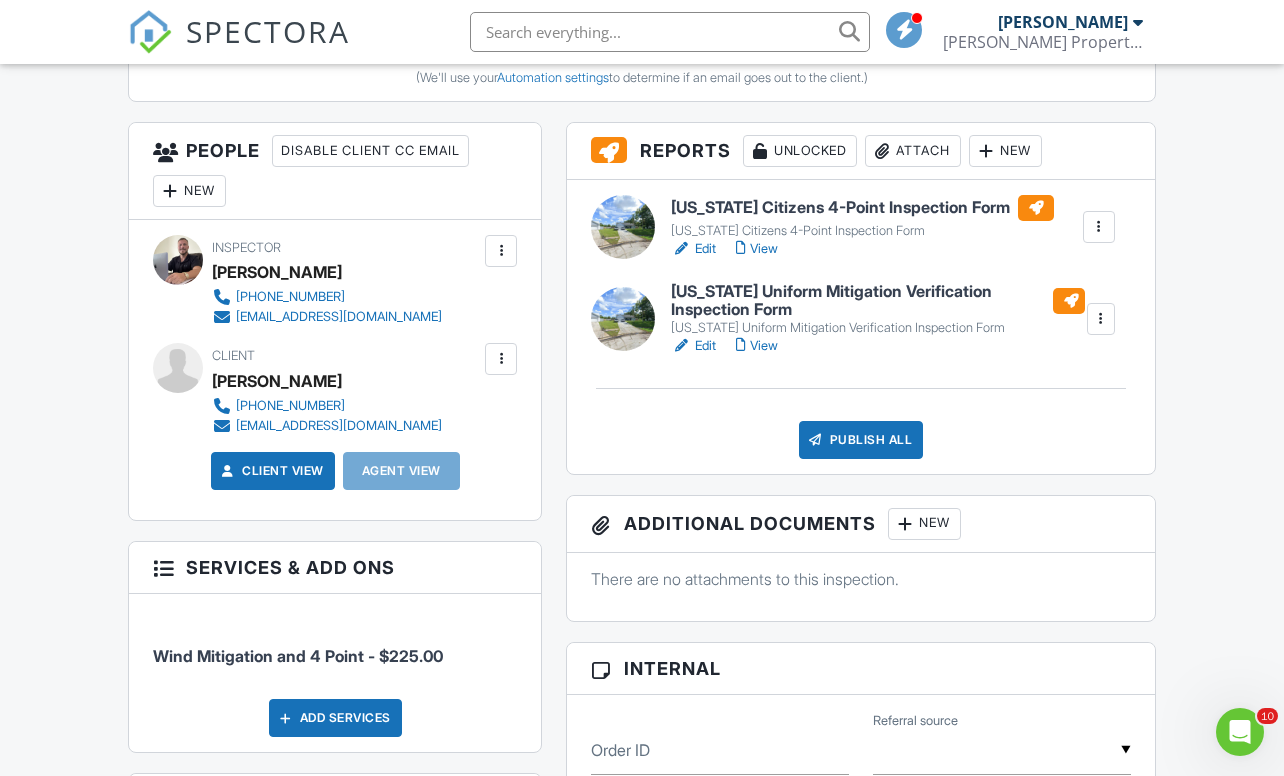 click on "Edit" at bounding box center [693, 249] 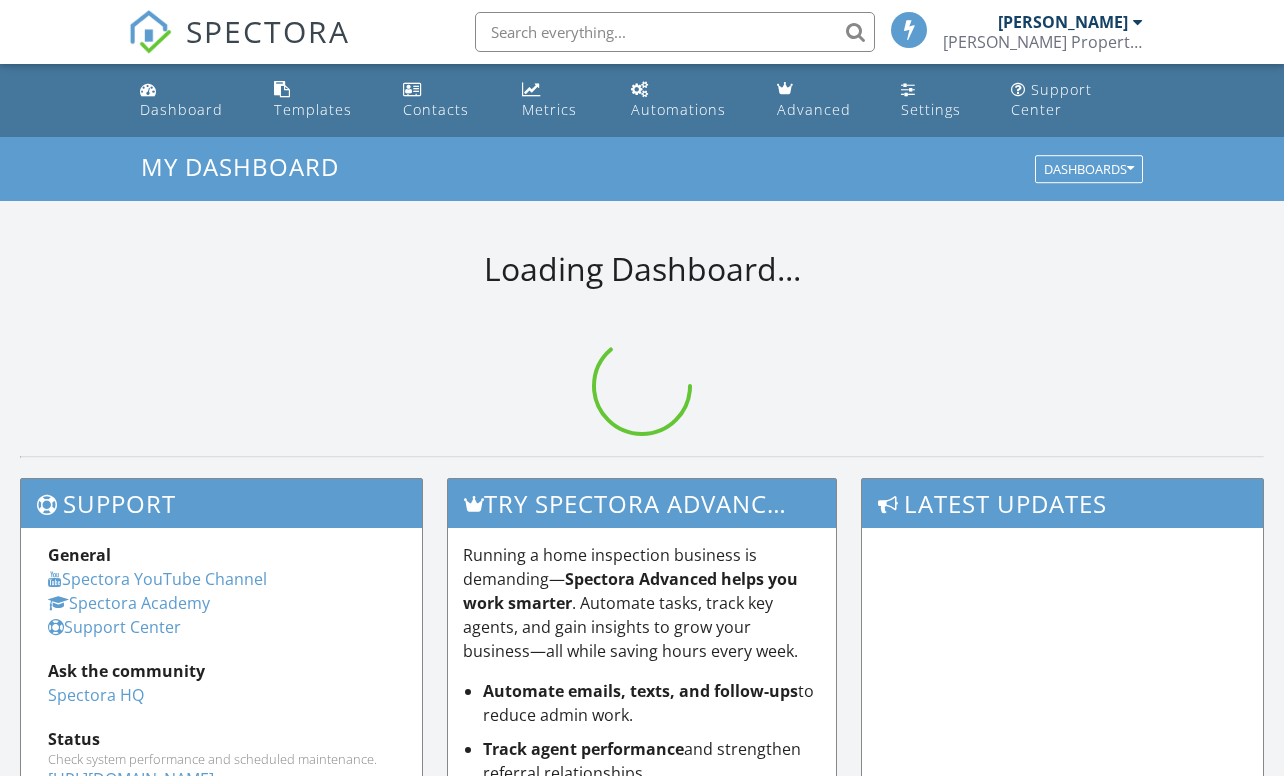 scroll, scrollTop: 0, scrollLeft: 0, axis: both 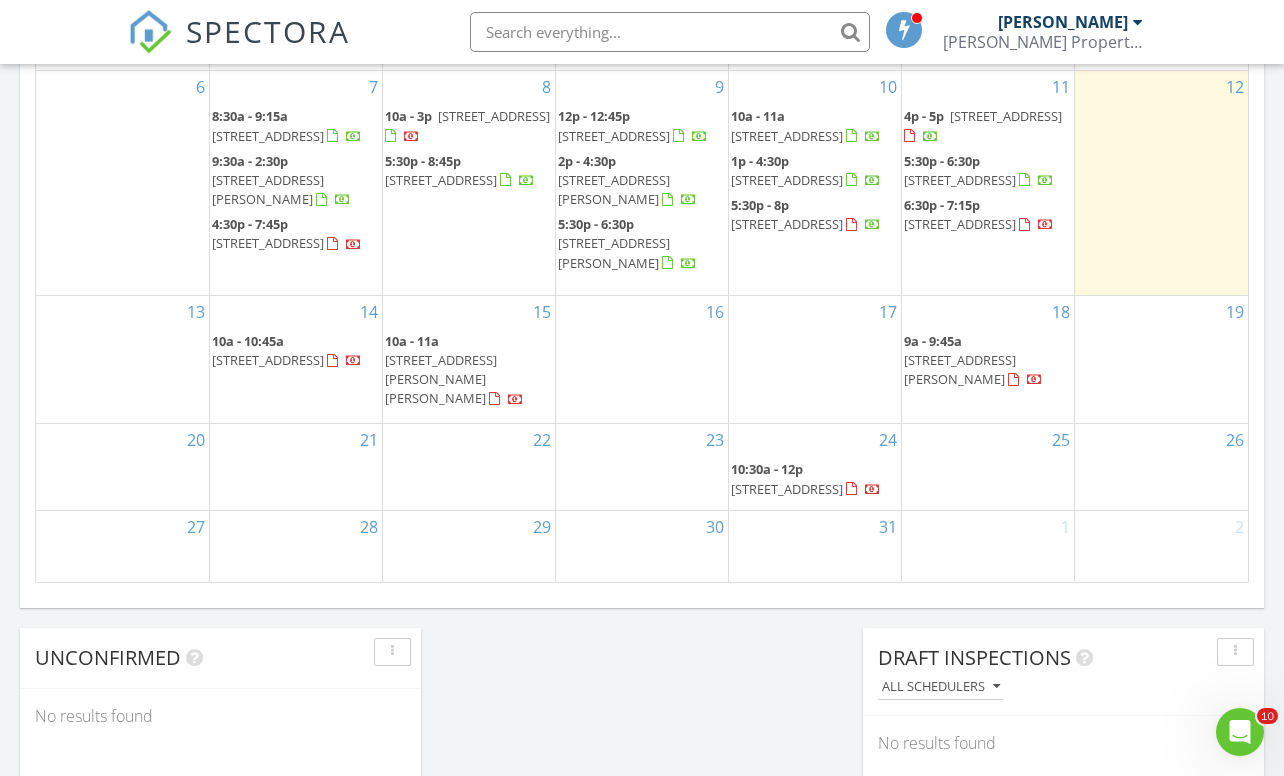click on "2502 14th St W, Bradenton 34205" at bounding box center [960, 224] 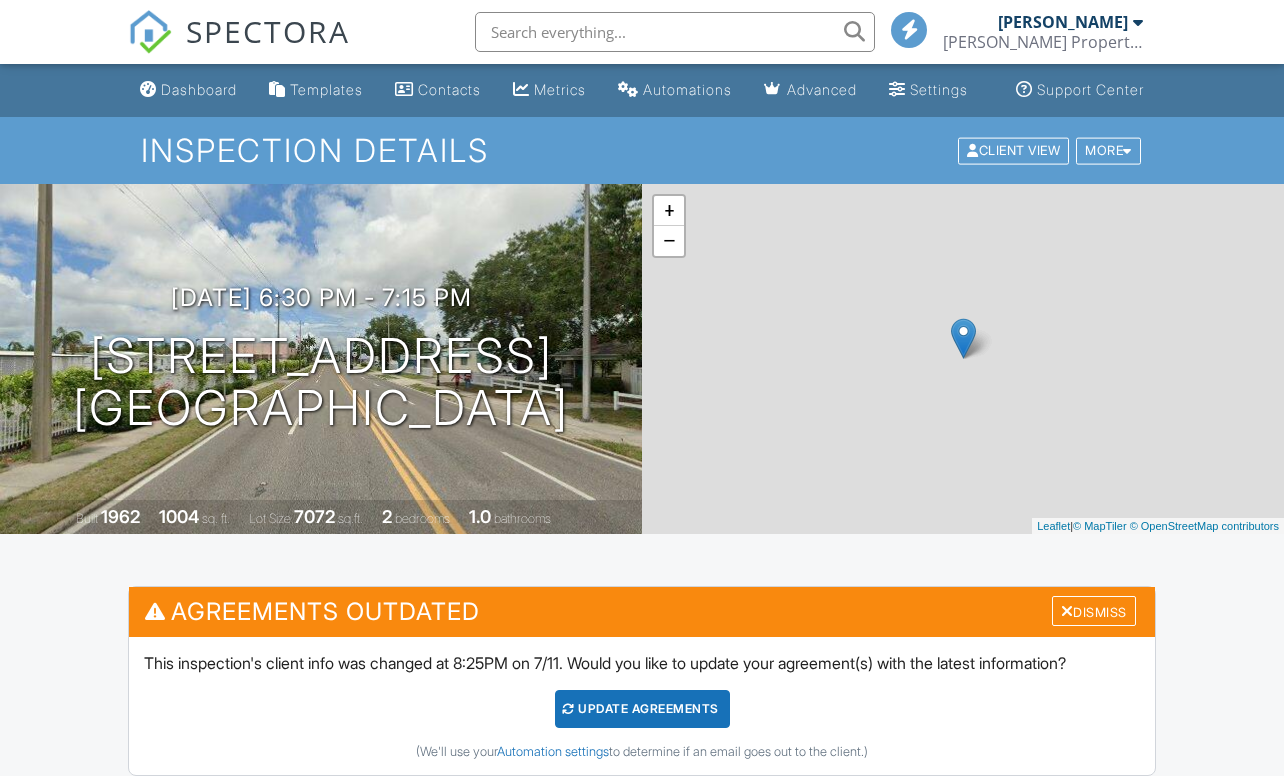 scroll, scrollTop: 0, scrollLeft: 0, axis: both 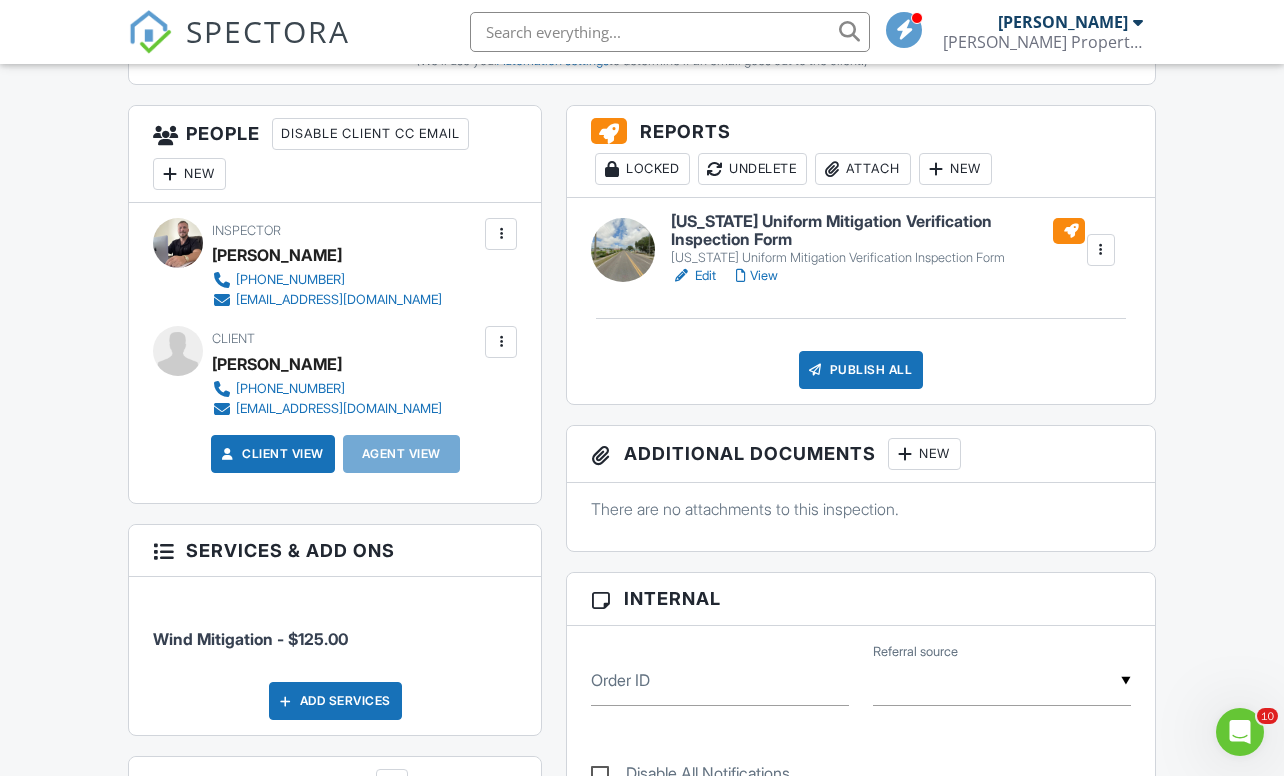 click on "Edit" at bounding box center [693, 276] 